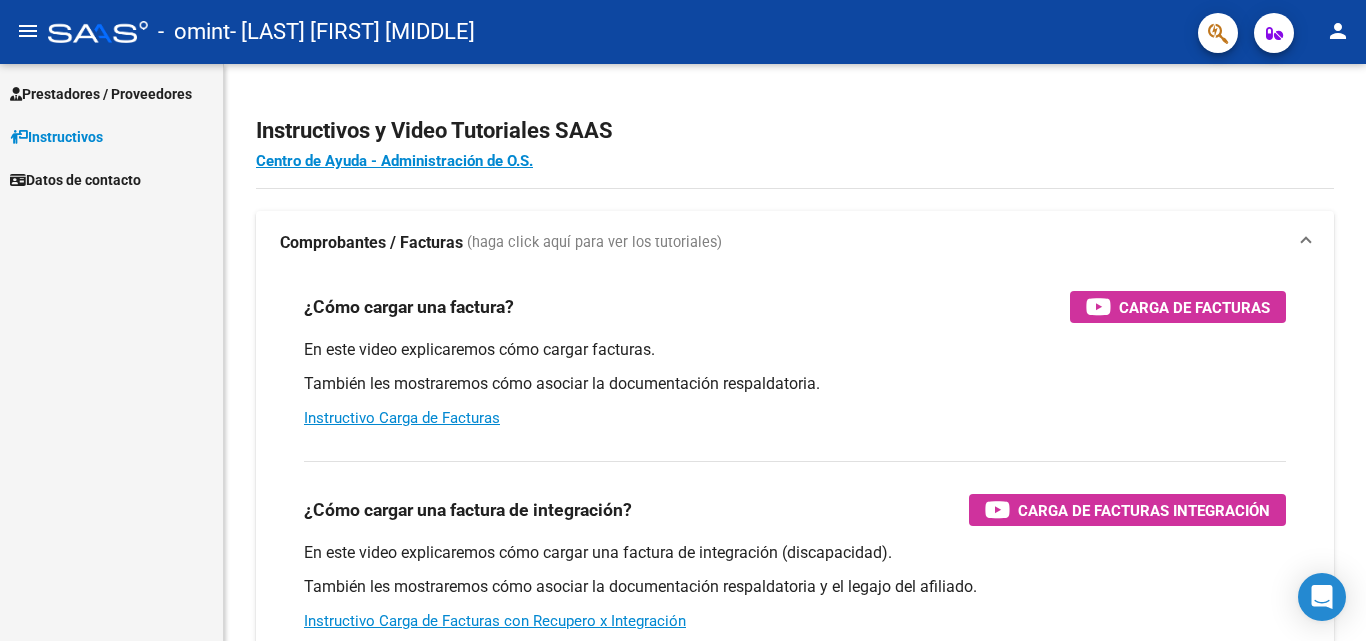 scroll, scrollTop: 0, scrollLeft: 0, axis: both 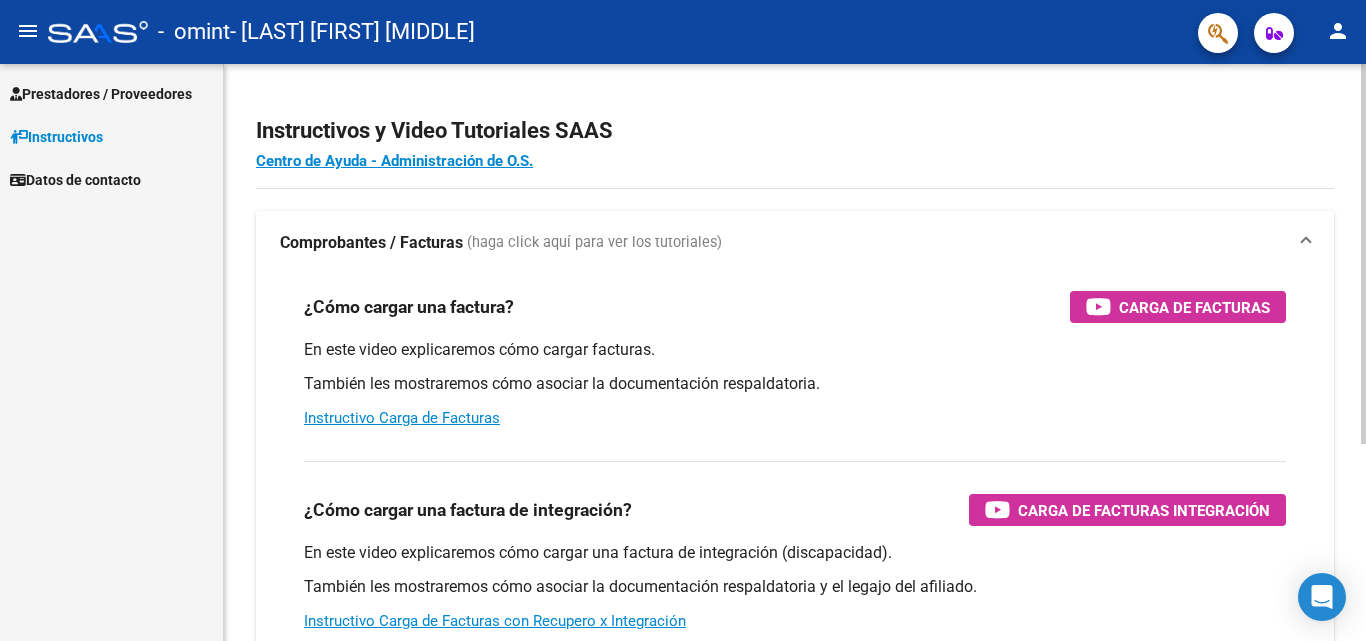 click on "¿Cómo cargar una factura?    Carga de Facturas En este video explicaremos cómo cargar facturas. También les mostraremos cómo asociar la documentación respaldatoria. Instructivo Carga de Facturas" at bounding box center [795, 360] 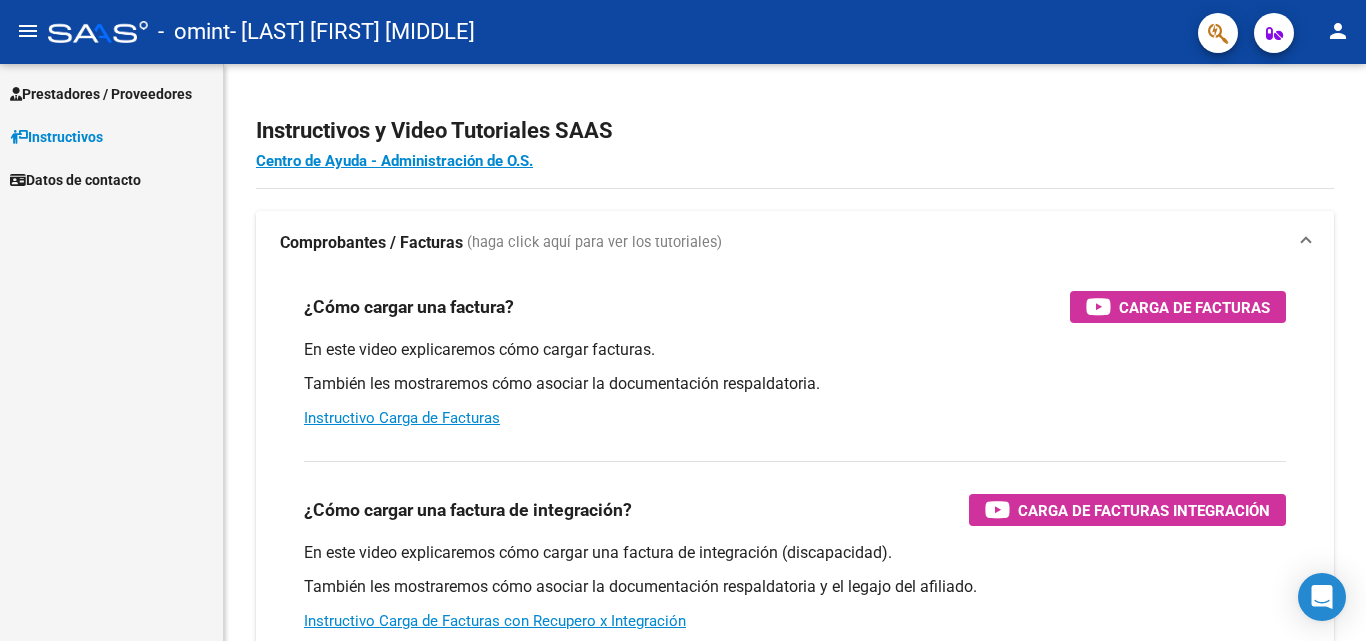 click on "Prestadores / Proveedores" at bounding box center [101, 94] 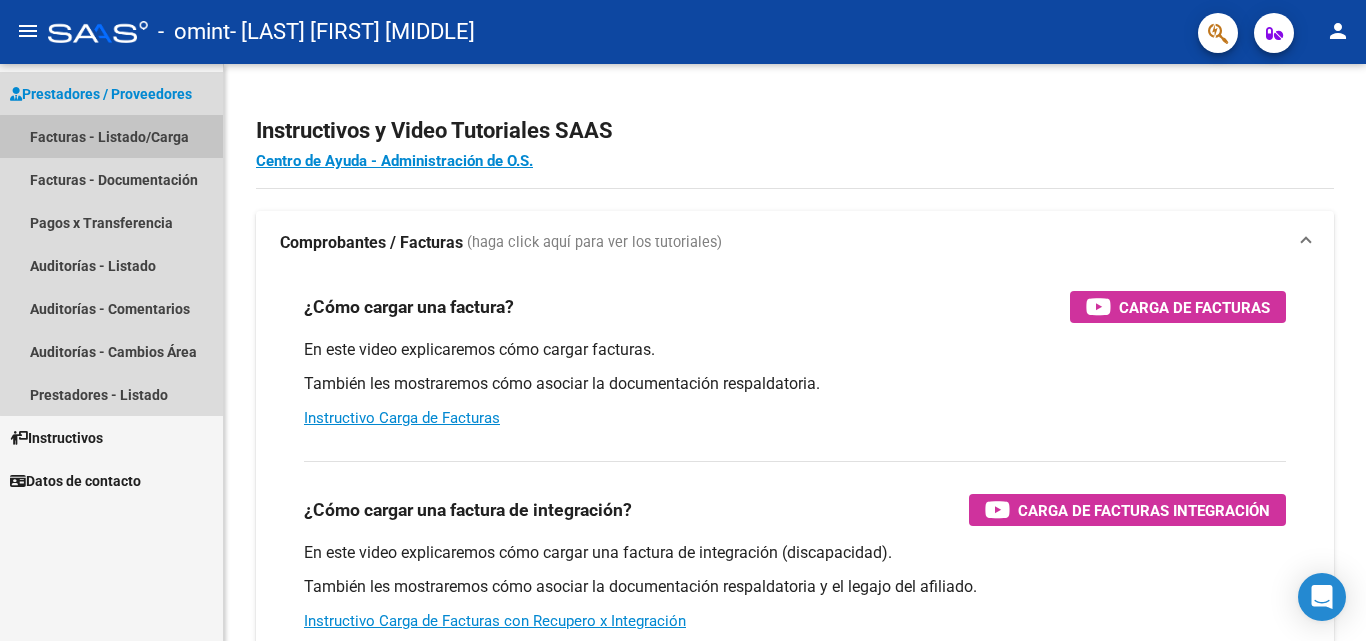 click on "Facturas - Listado/Carga" at bounding box center [111, 136] 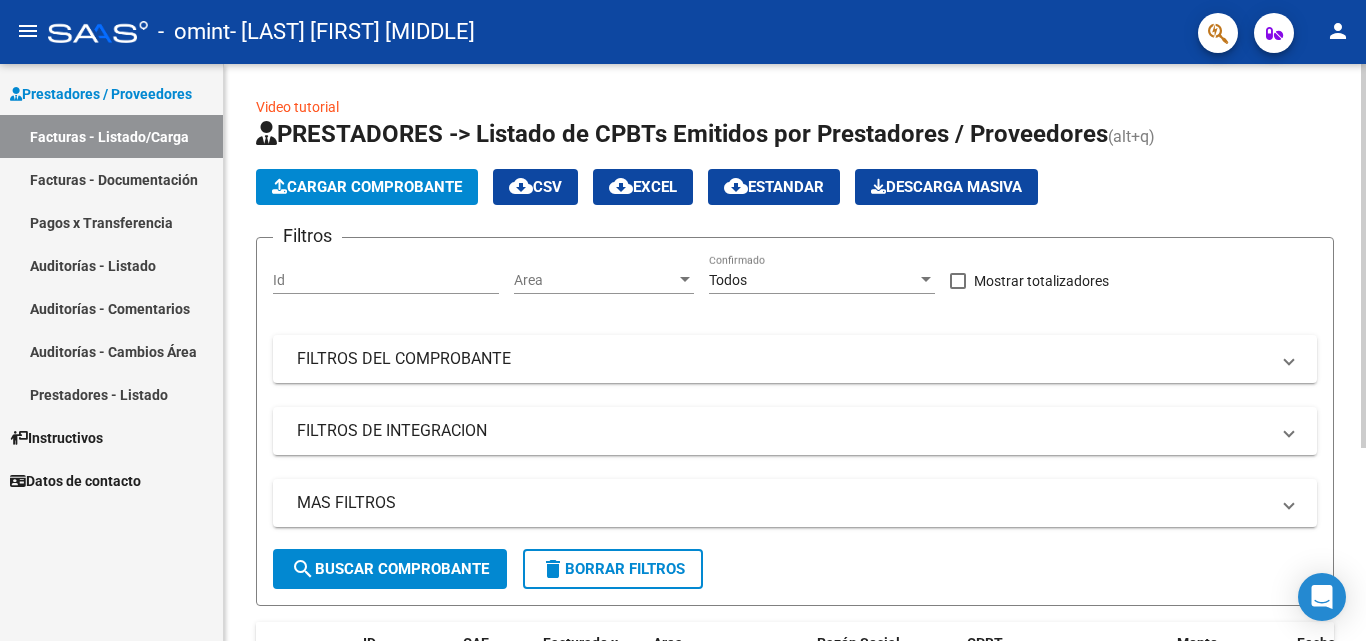 click on "Cargar Comprobante" 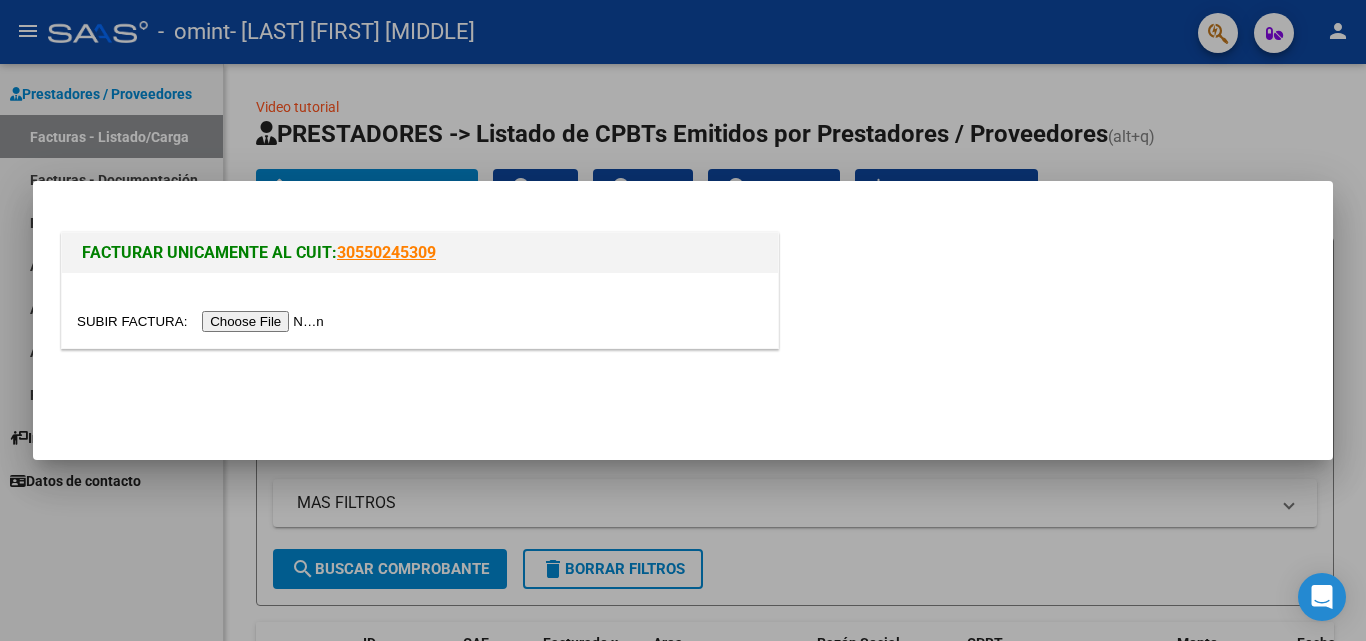 click at bounding box center [203, 321] 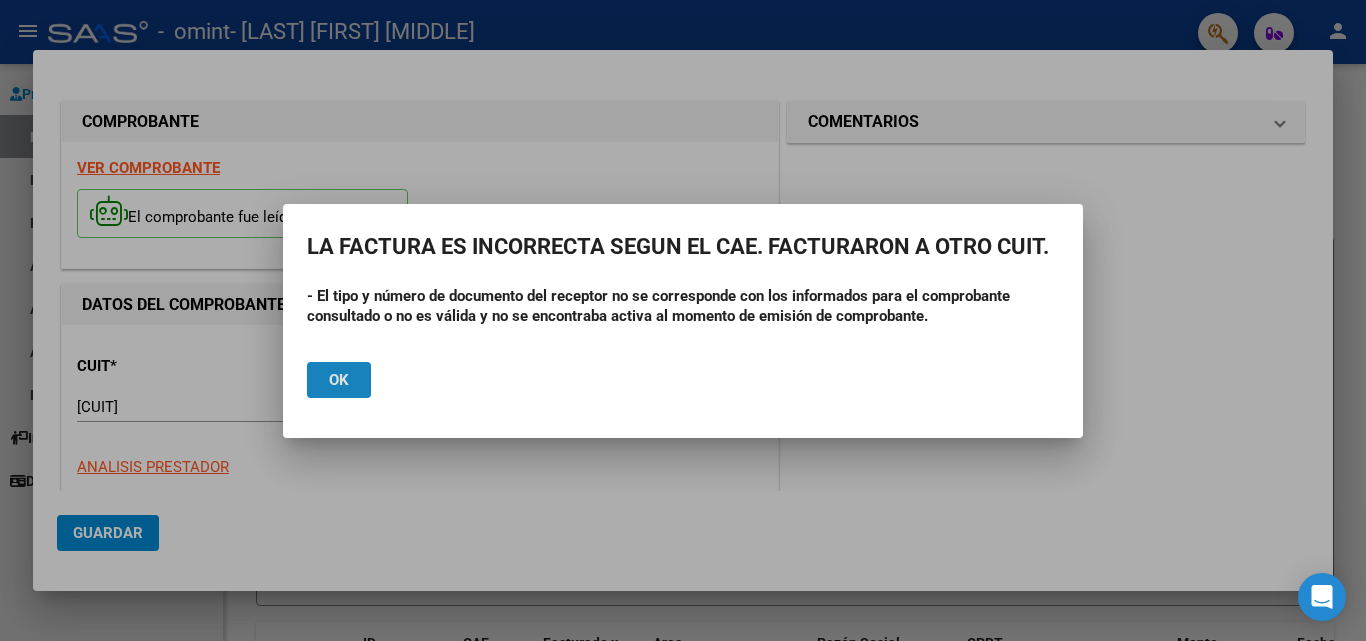 click on "Ok" 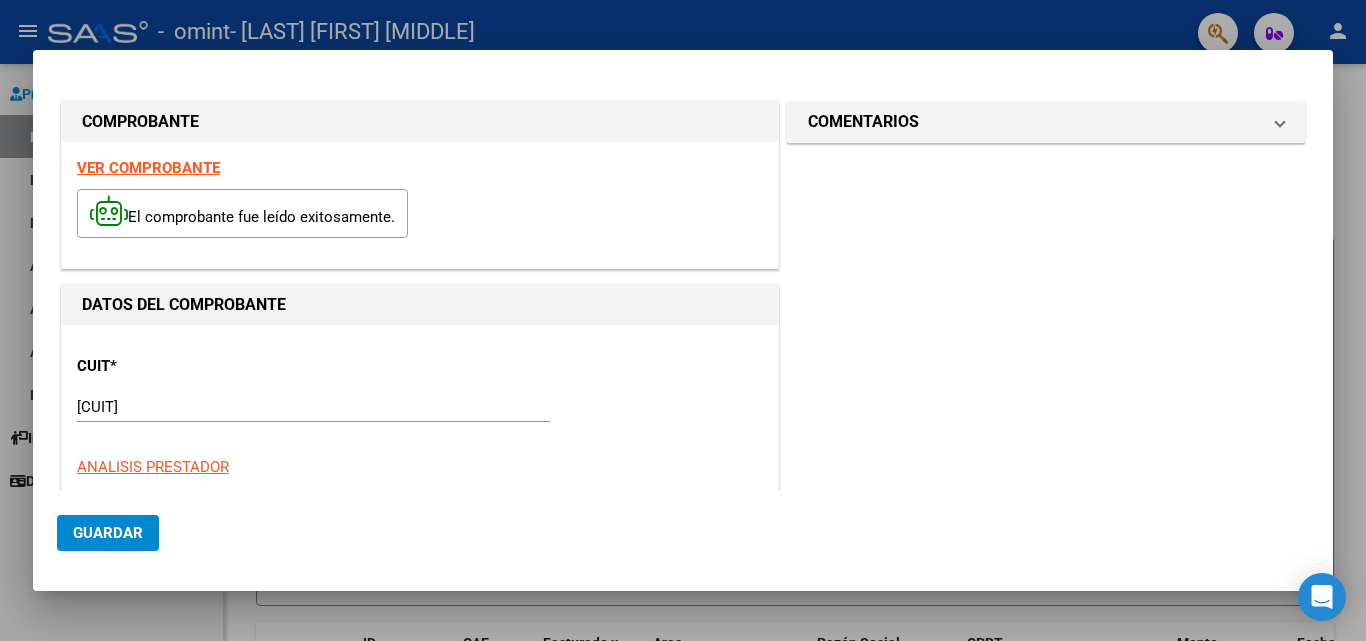 click at bounding box center [683, 320] 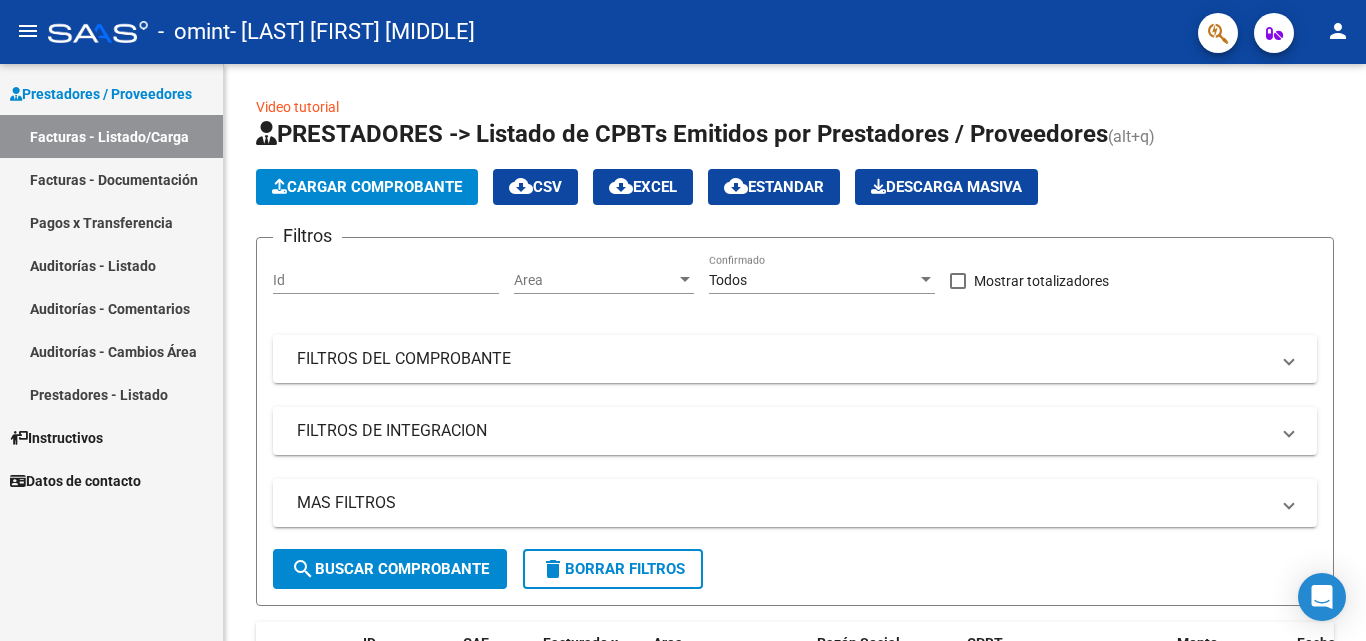 click on "Facturas - Documentación" at bounding box center [111, 179] 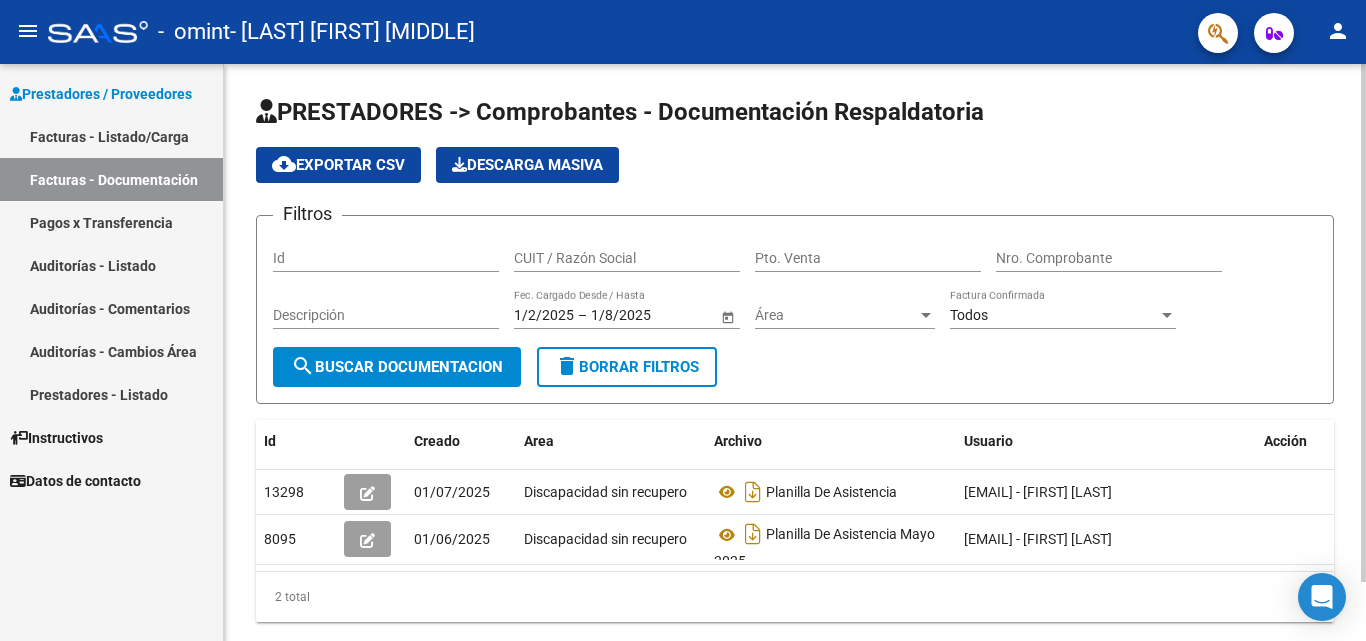 click on "Filtros Id CUIT / Razón Social Pto. Venta Nro. Comprobante Descripción 1/2/2025 1/2/2025 – 1/8/2025 1/8/2025 Fec. Cargado Desde / Hasta Área Área Todos Factura Confirmada search  Buscar Documentacion  delete  Borrar Filtros" 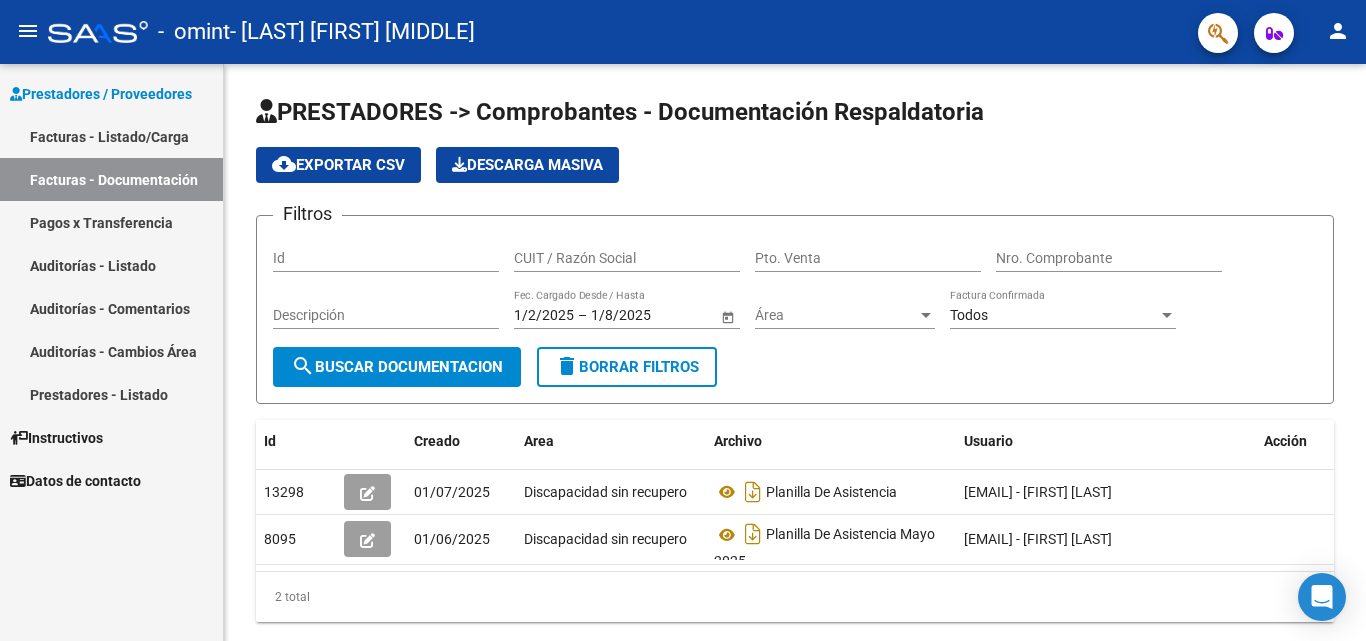 click on "Datos de contacto" at bounding box center (111, 480) 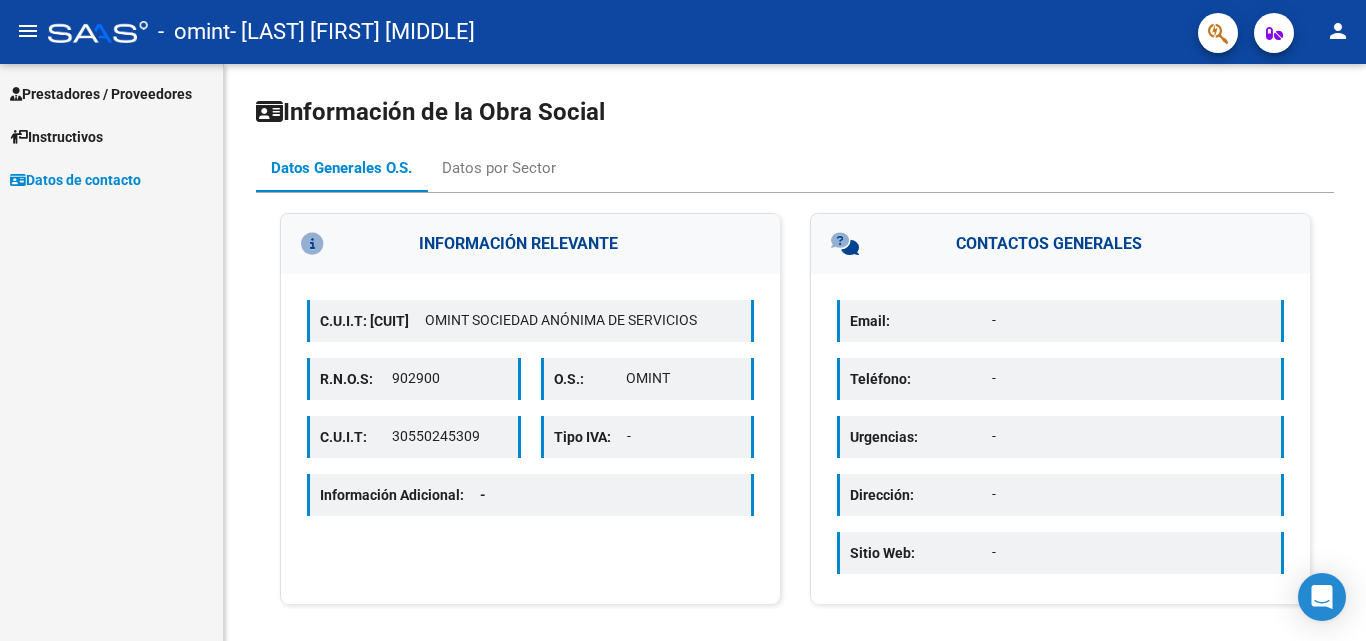click on "Instructivos" at bounding box center (111, 136) 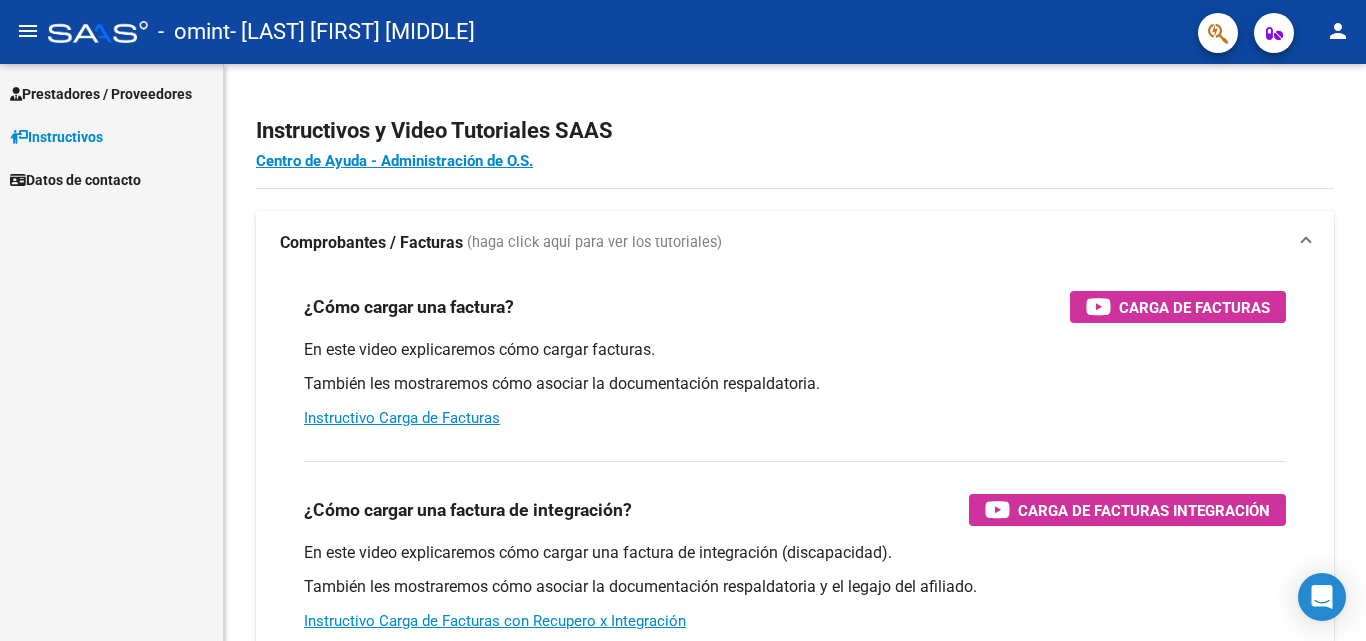 click on "Prestadores / Proveedores" at bounding box center (101, 94) 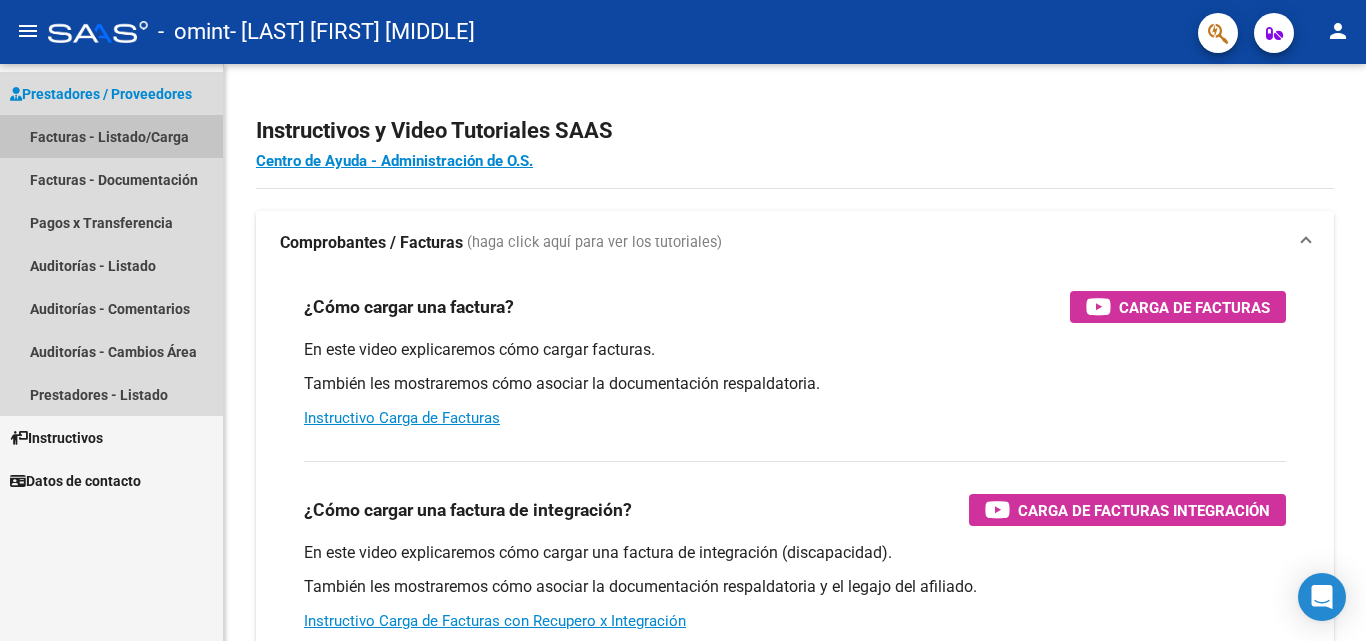 click on "Facturas - Listado/Carga" at bounding box center (111, 136) 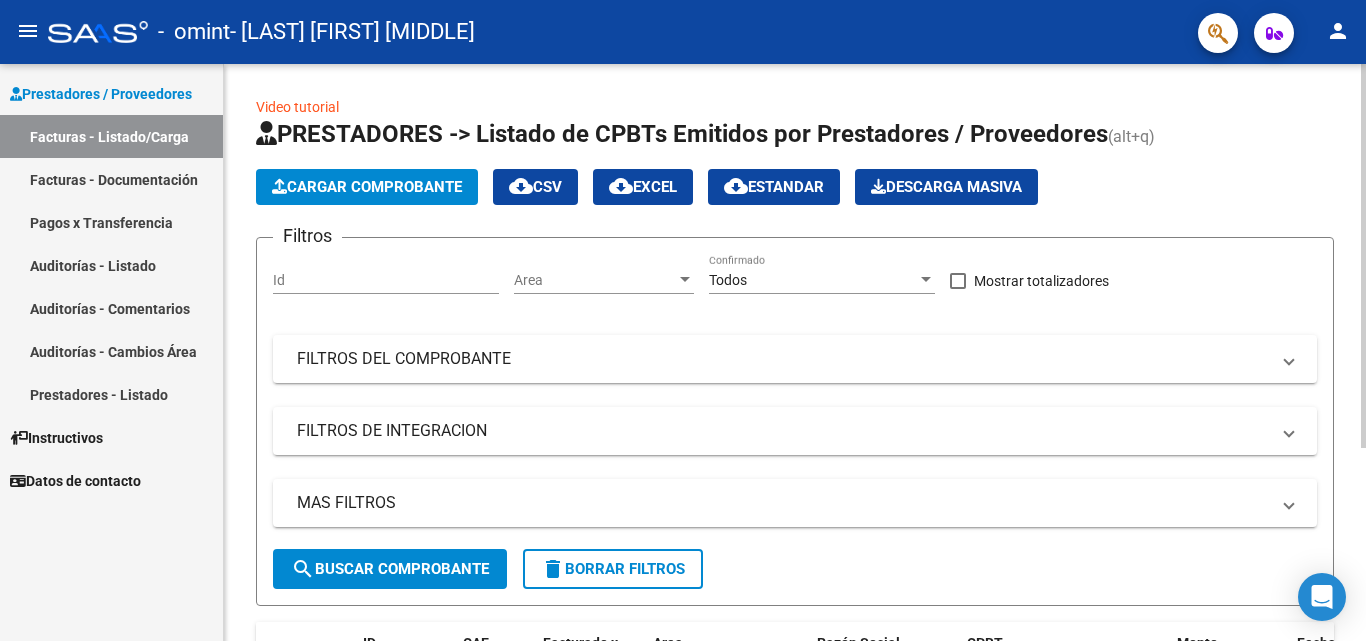 click on "search  Buscar Comprobante" 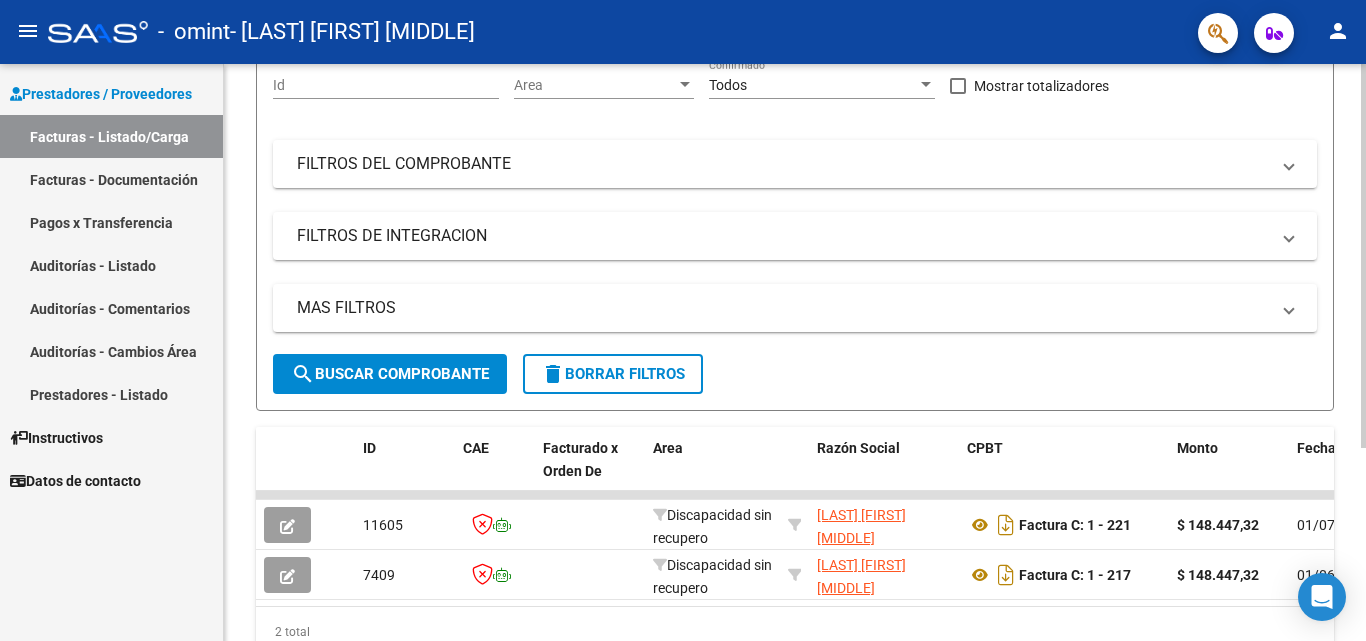 scroll, scrollTop: 291, scrollLeft: 0, axis: vertical 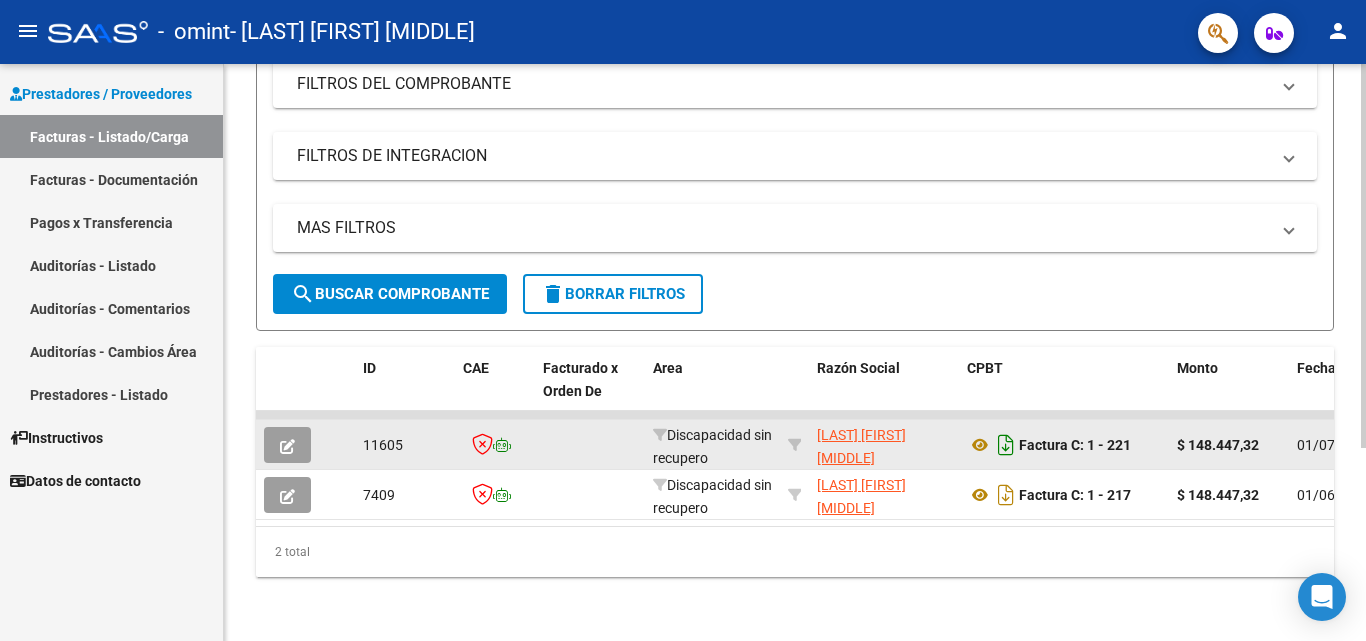click 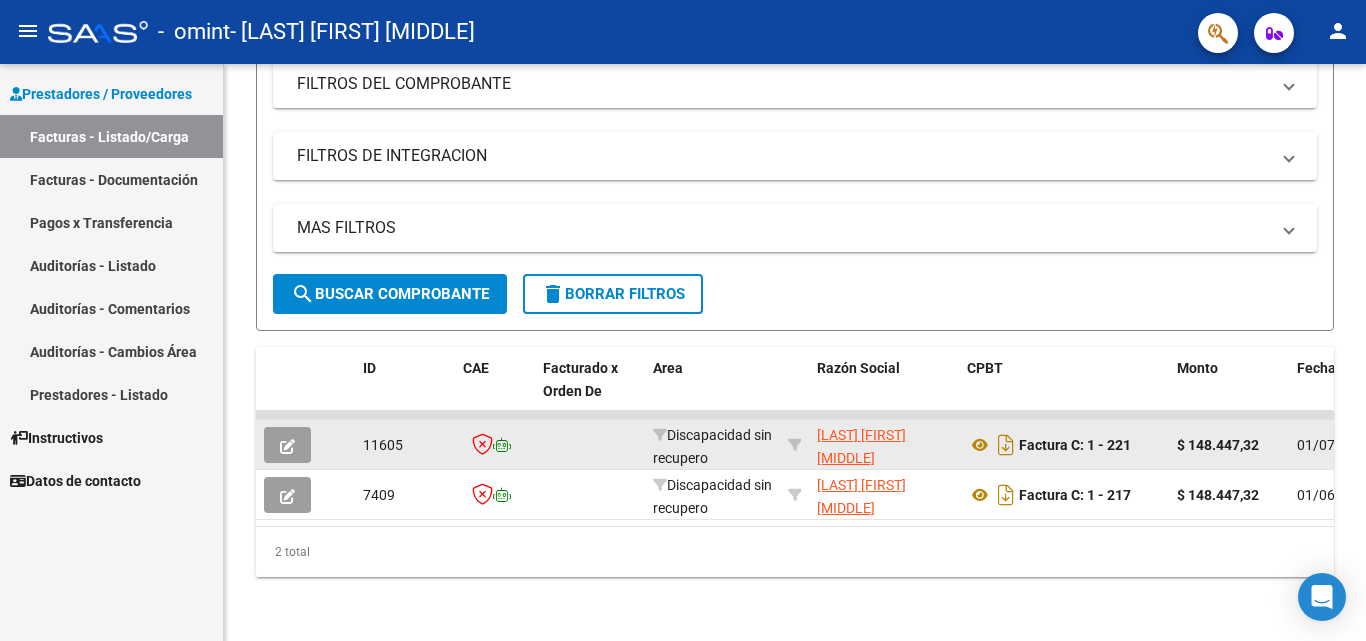 click on "Prestadores / Proveedores" at bounding box center (101, 94) 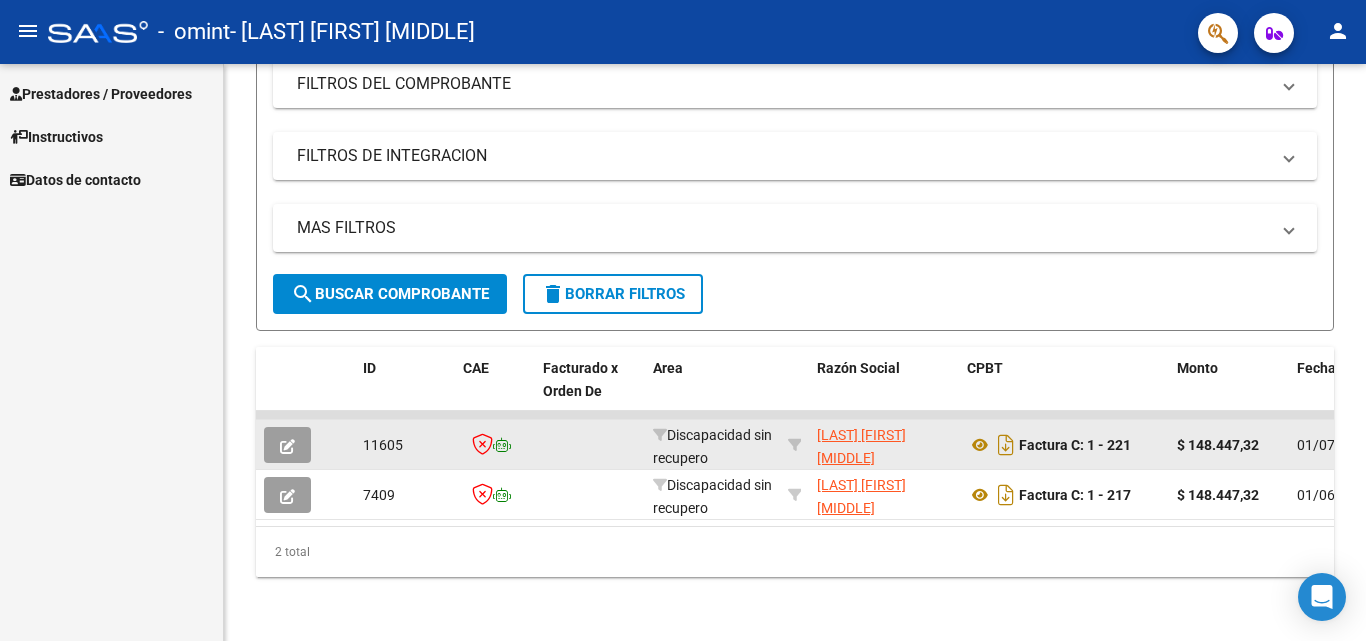 click on "Instructivos" at bounding box center (111, 136) 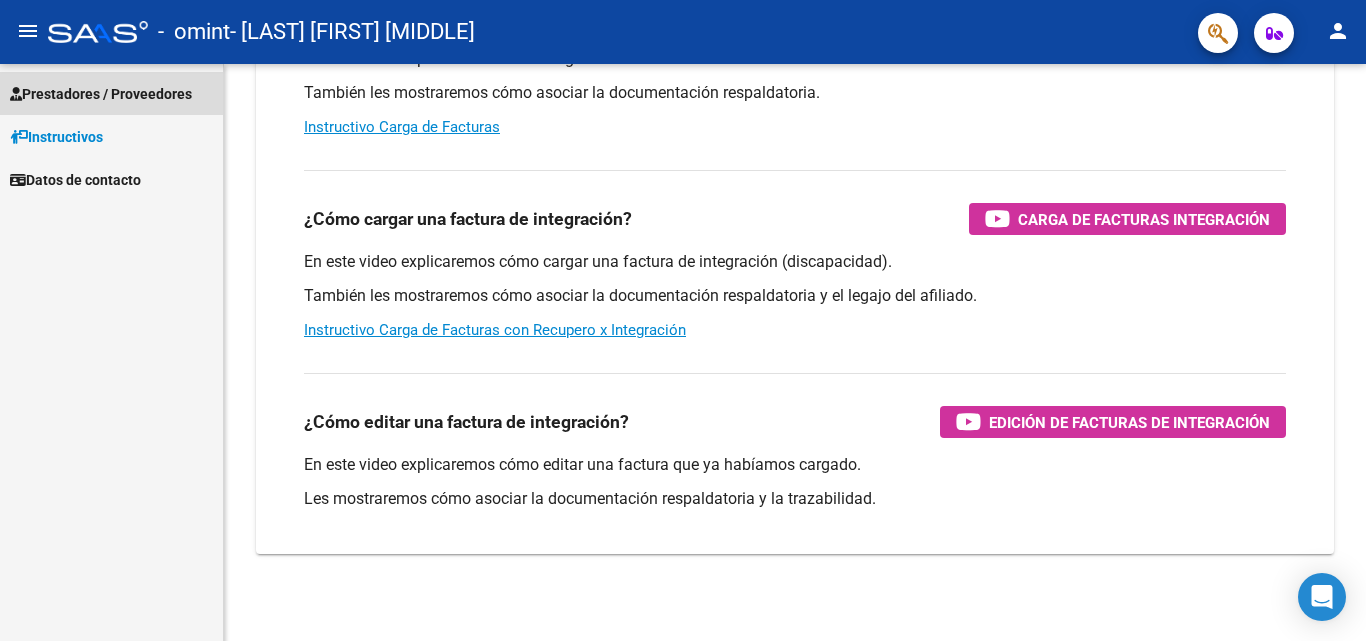 click on "Prestadores / Proveedores" at bounding box center [101, 94] 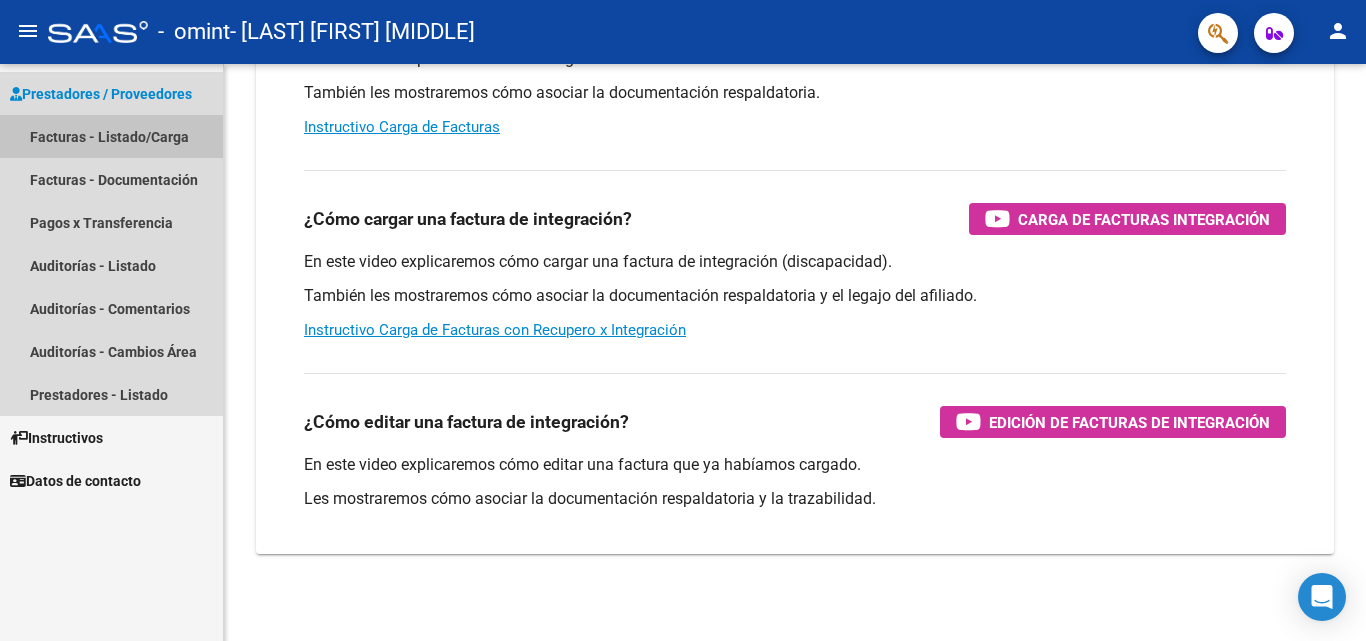 click on "Facturas - Listado/Carga" at bounding box center (111, 136) 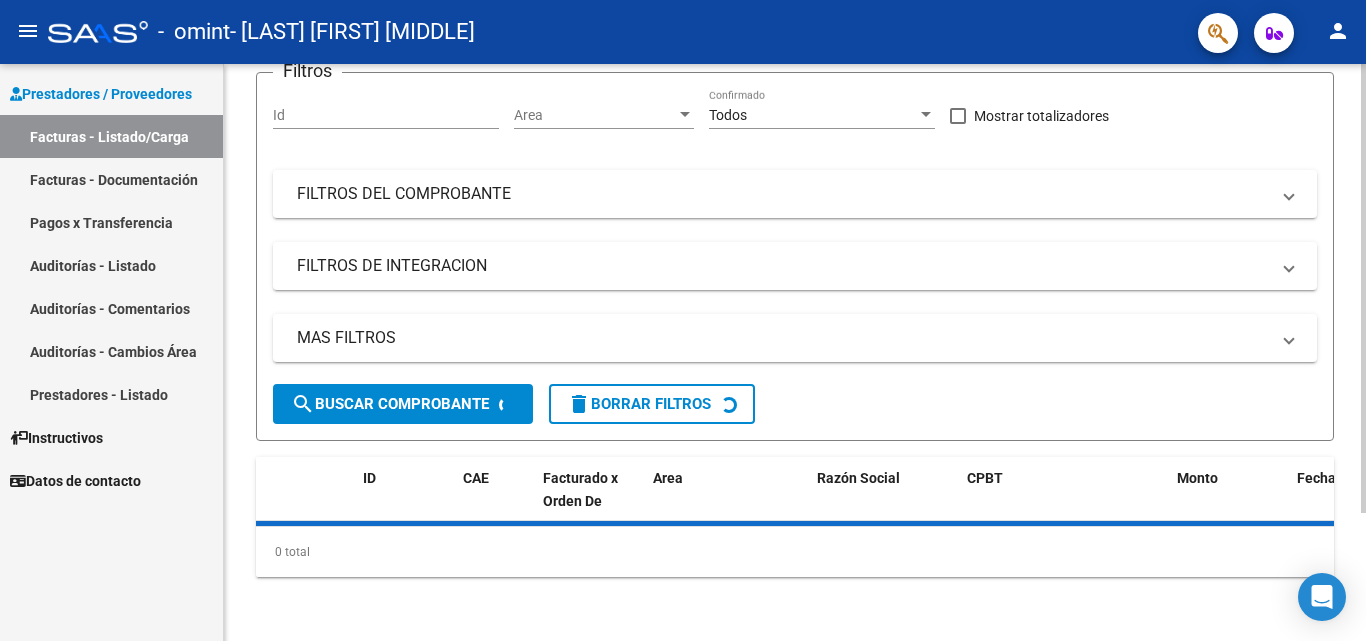 scroll, scrollTop: 291, scrollLeft: 0, axis: vertical 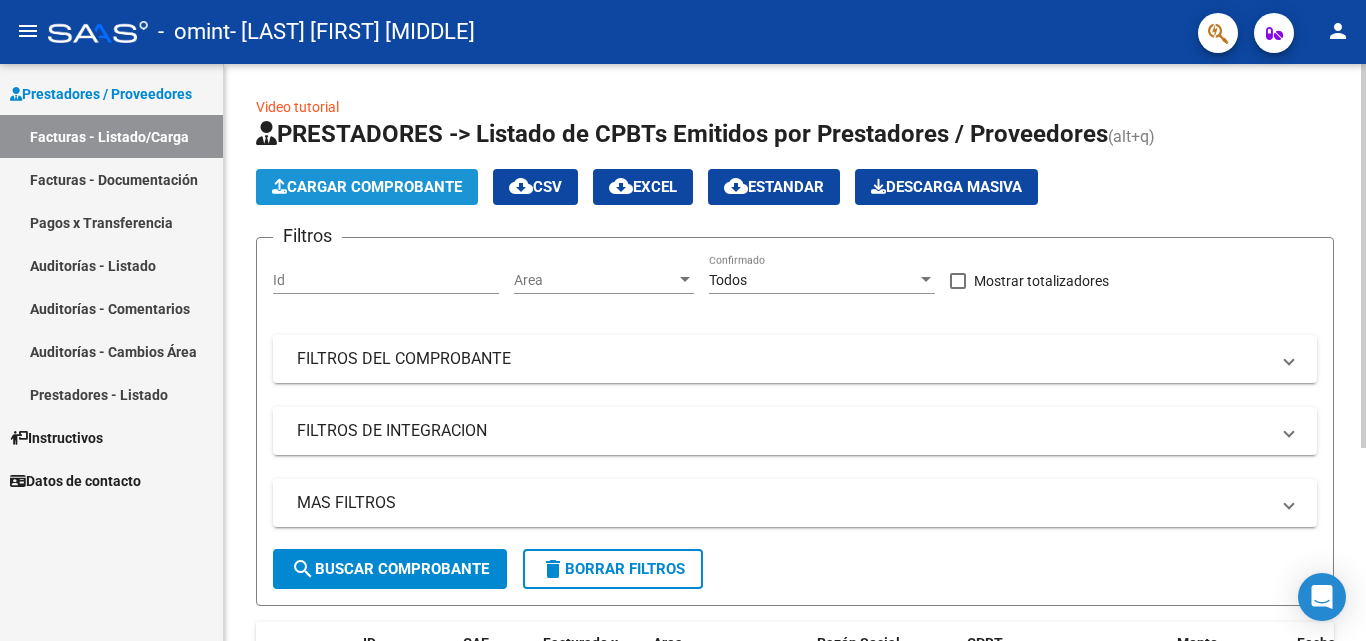 click on "Cargar Comprobante" 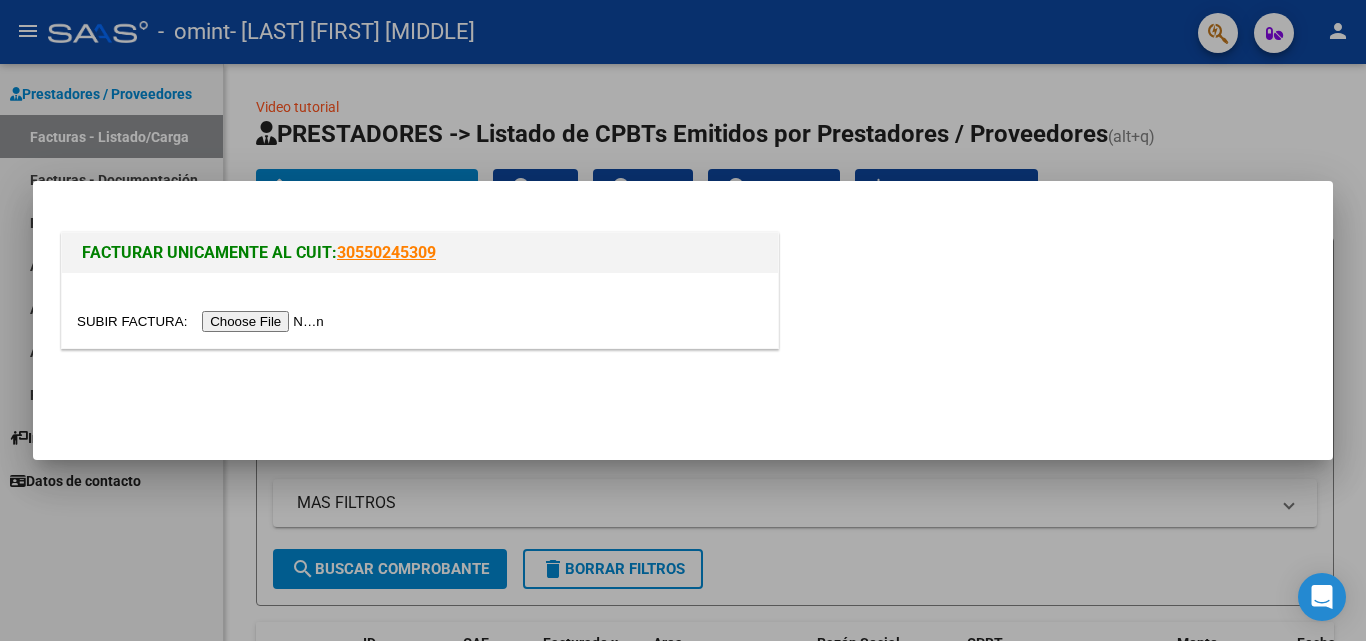 click at bounding box center (203, 321) 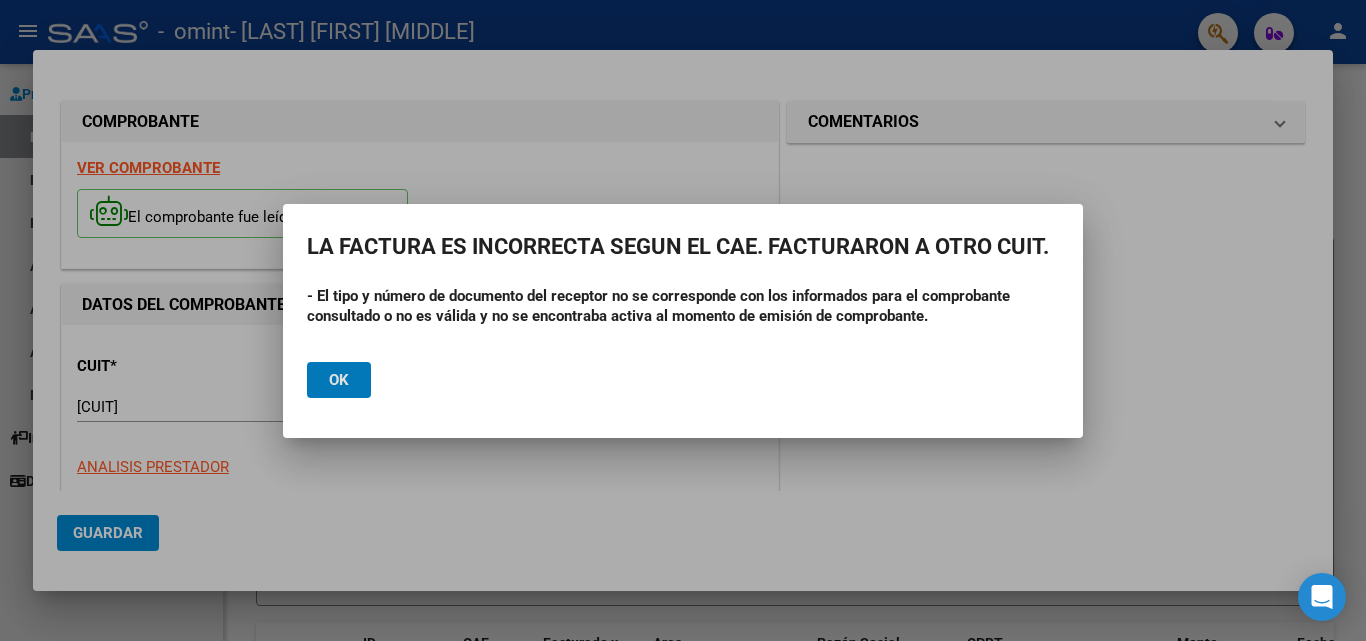 click on "Ok" 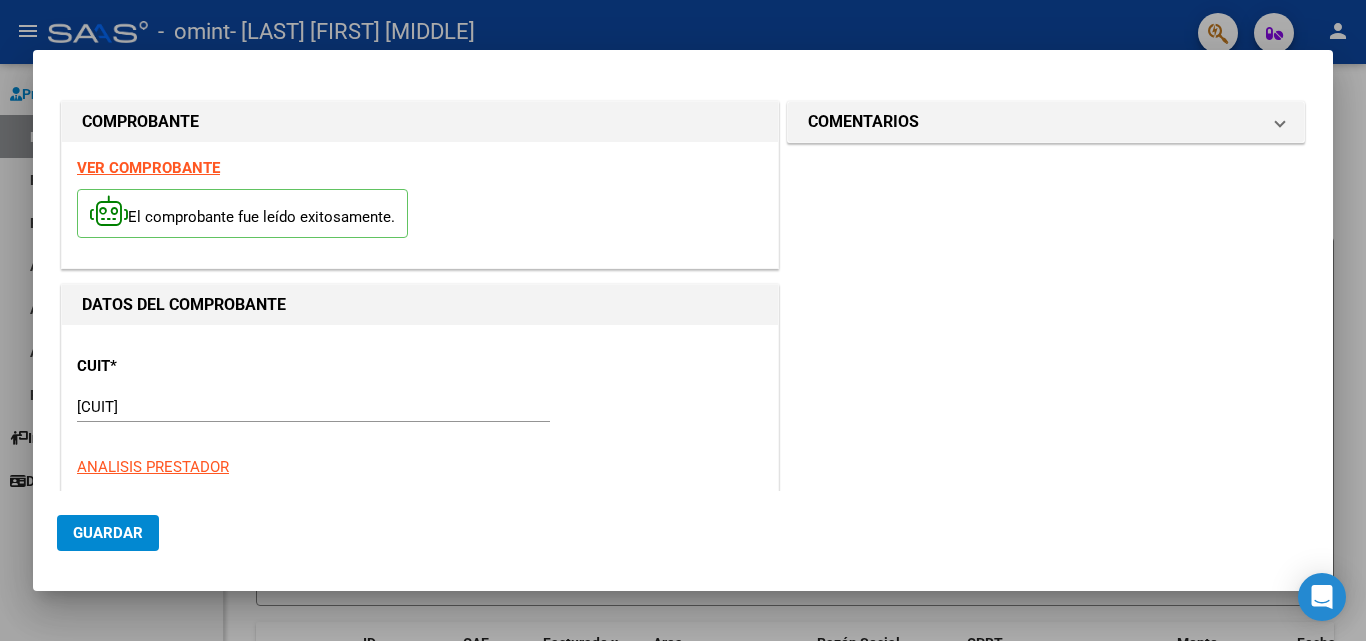click on "[CUIT]" at bounding box center [313, 407] 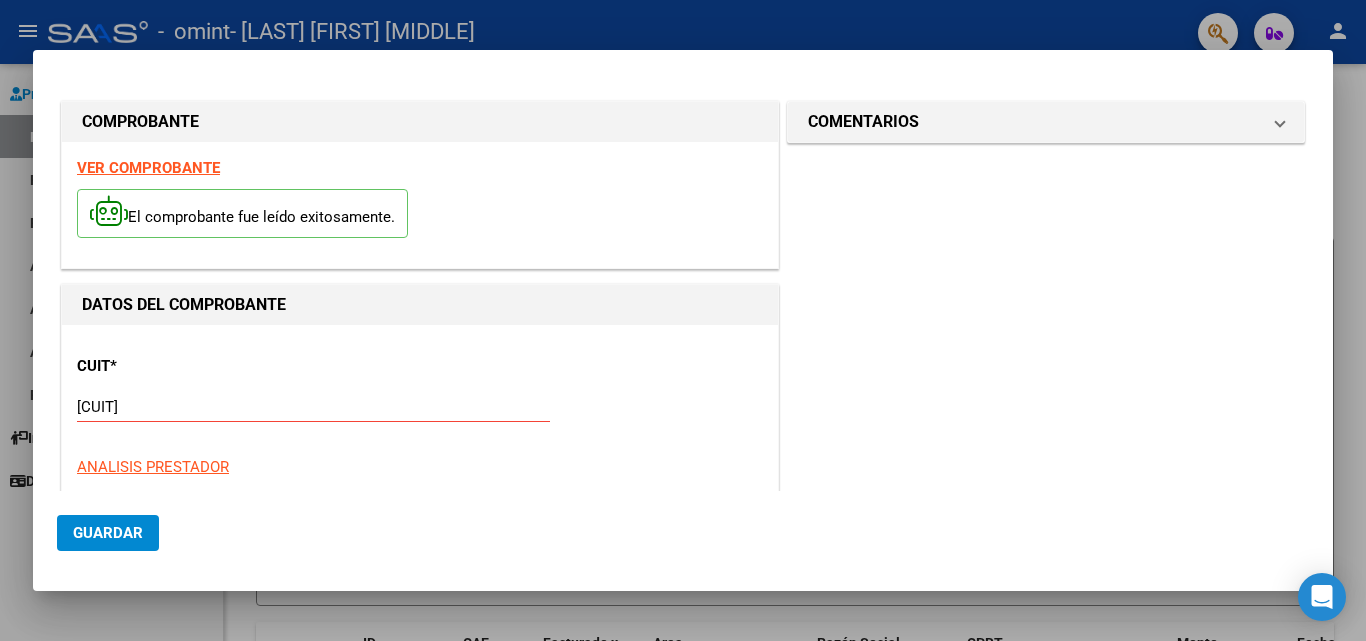 click on "VER COMPROBANTE          El comprobante fue leído exitosamente." at bounding box center [420, 205] 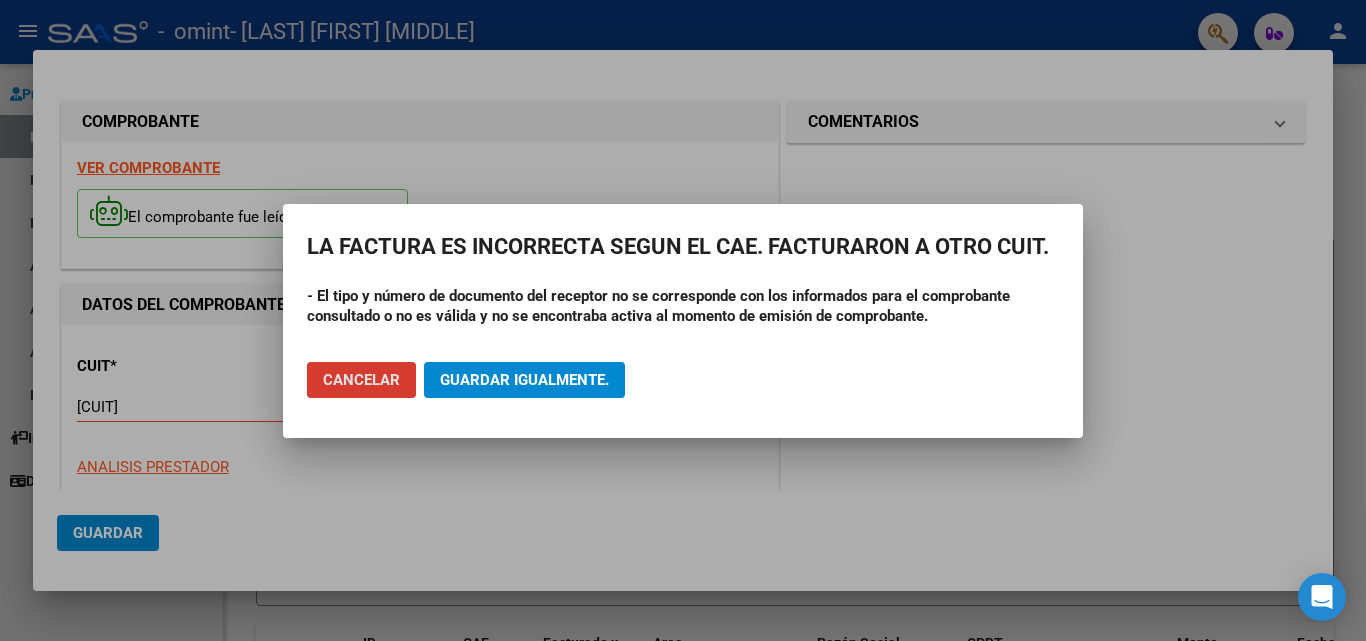 click on "Cancelar" 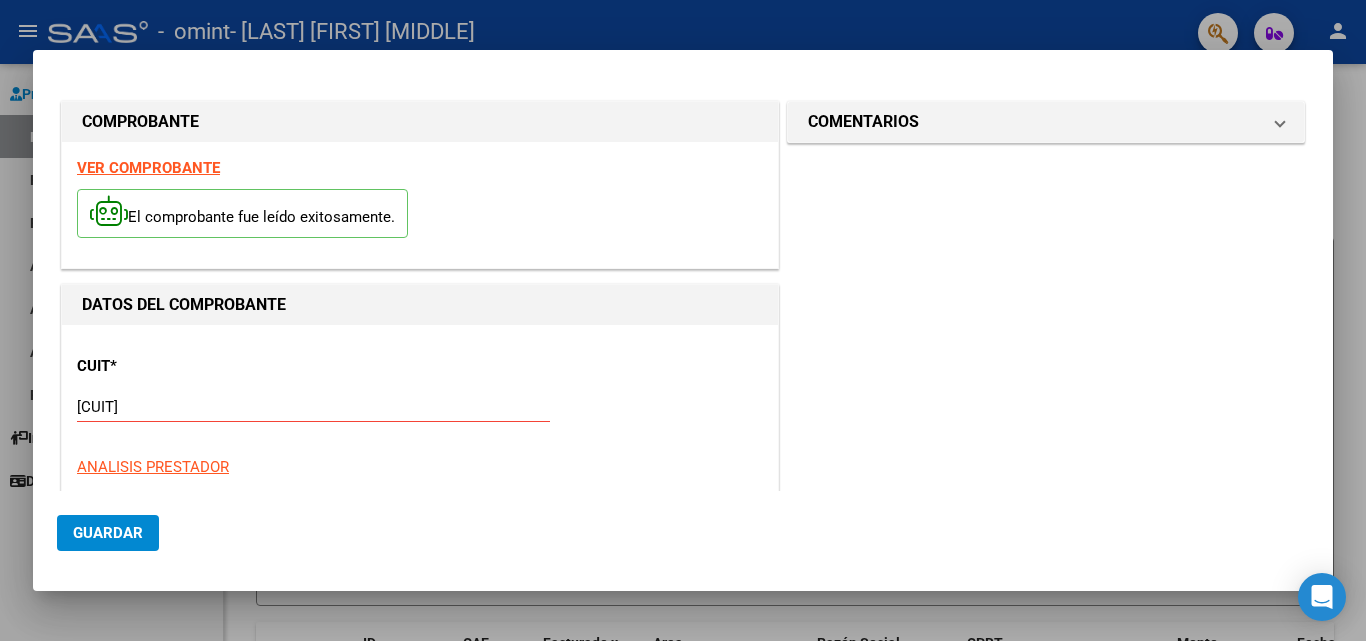click at bounding box center (683, 320) 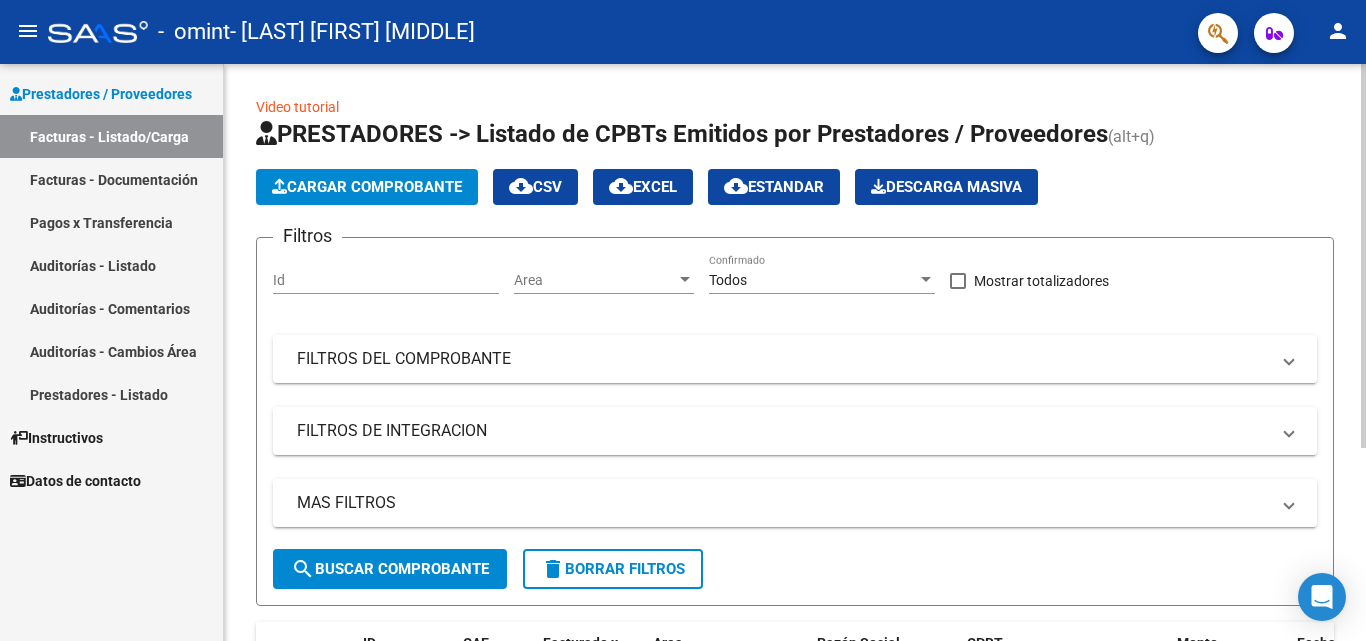 click on "Cargar Comprobante" 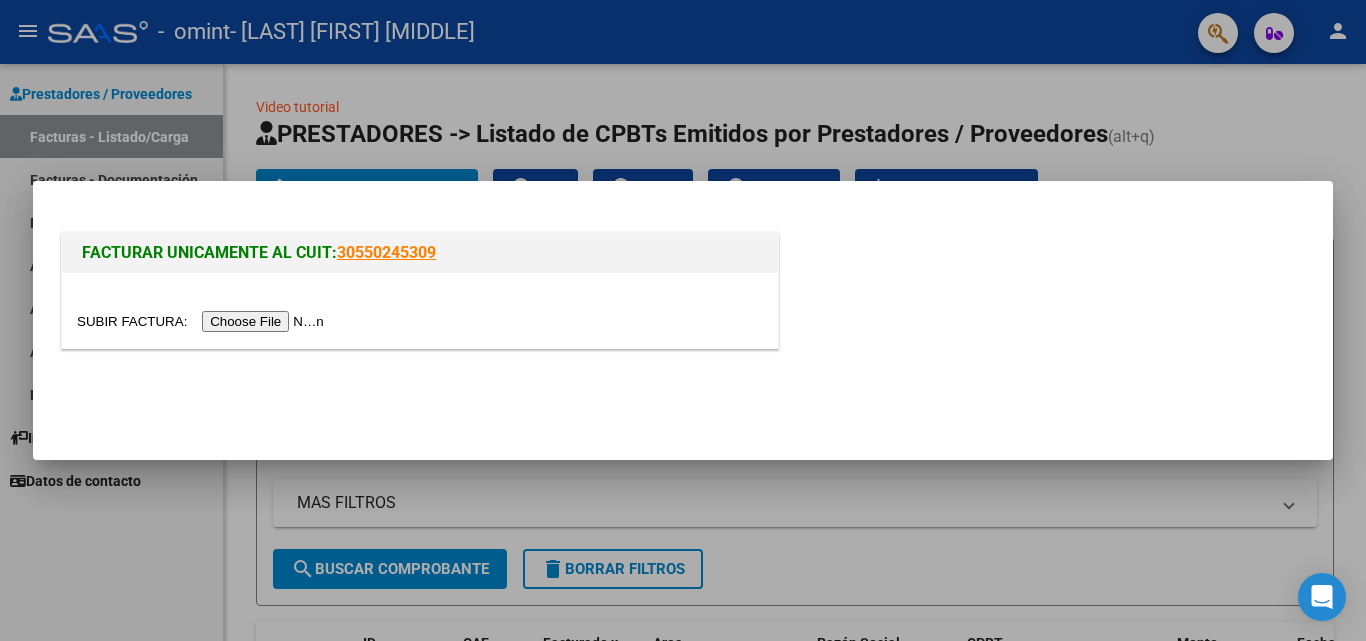 click at bounding box center (683, 320) 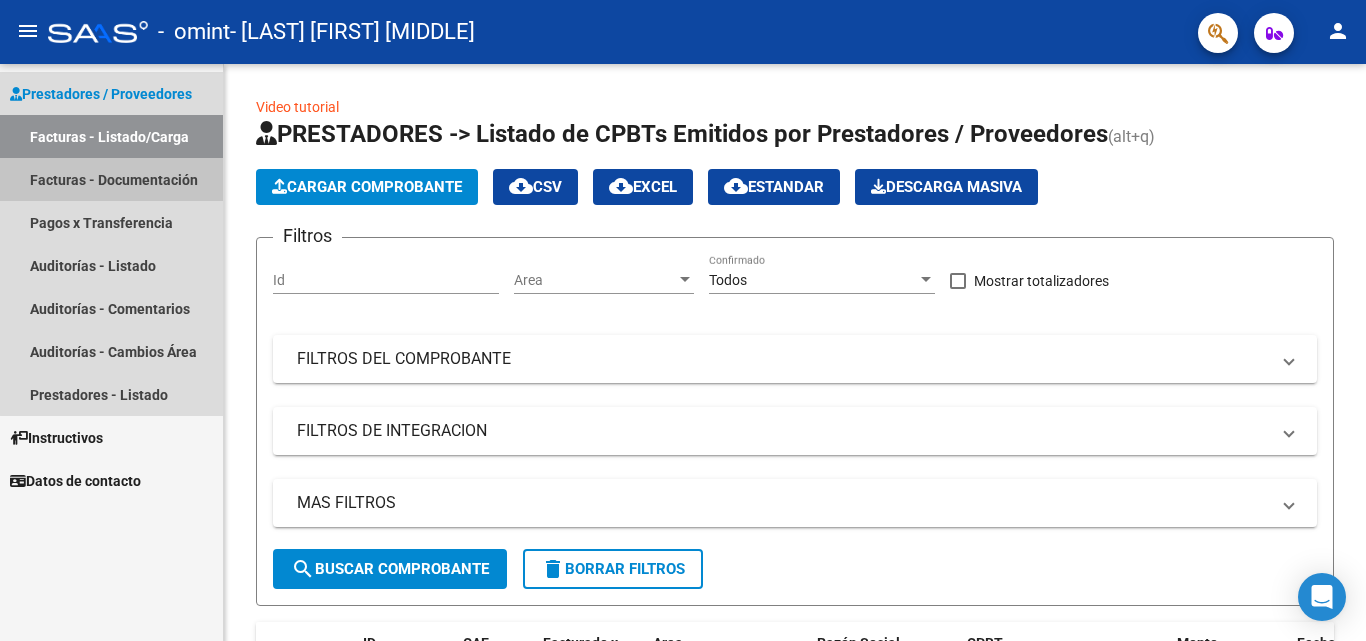 click on "Facturas - Documentación" at bounding box center (111, 179) 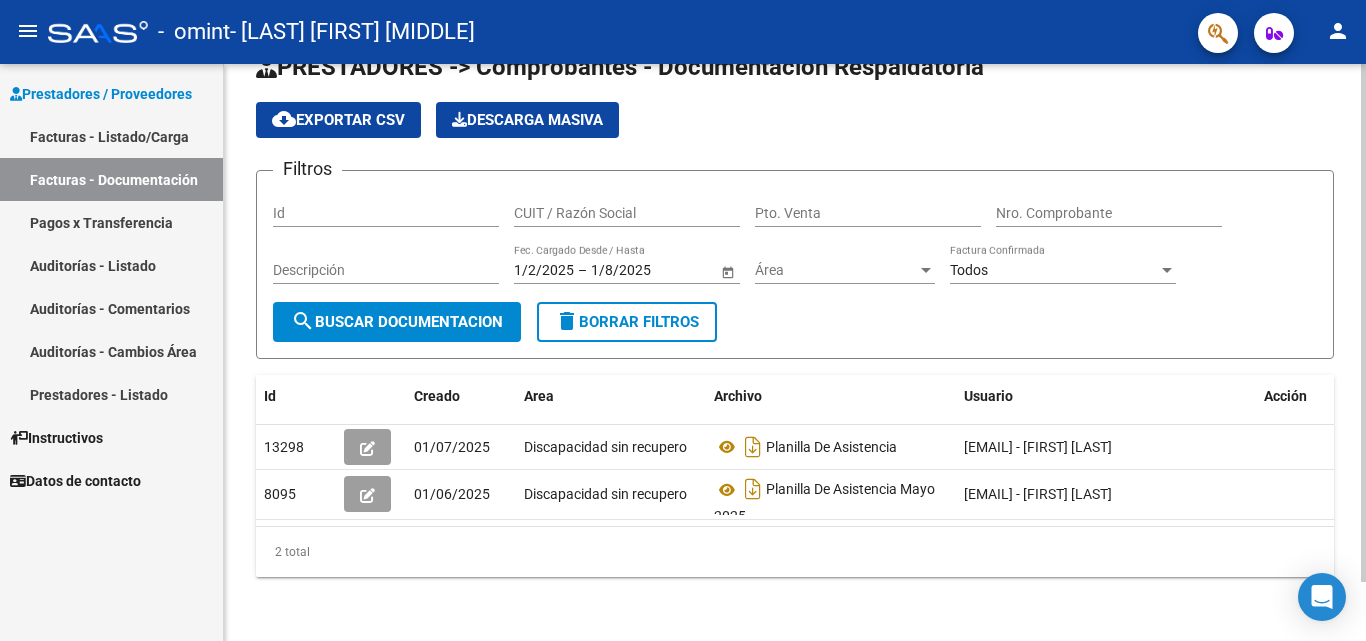 scroll, scrollTop: 66, scrollLeft: 0, axis: vertical 